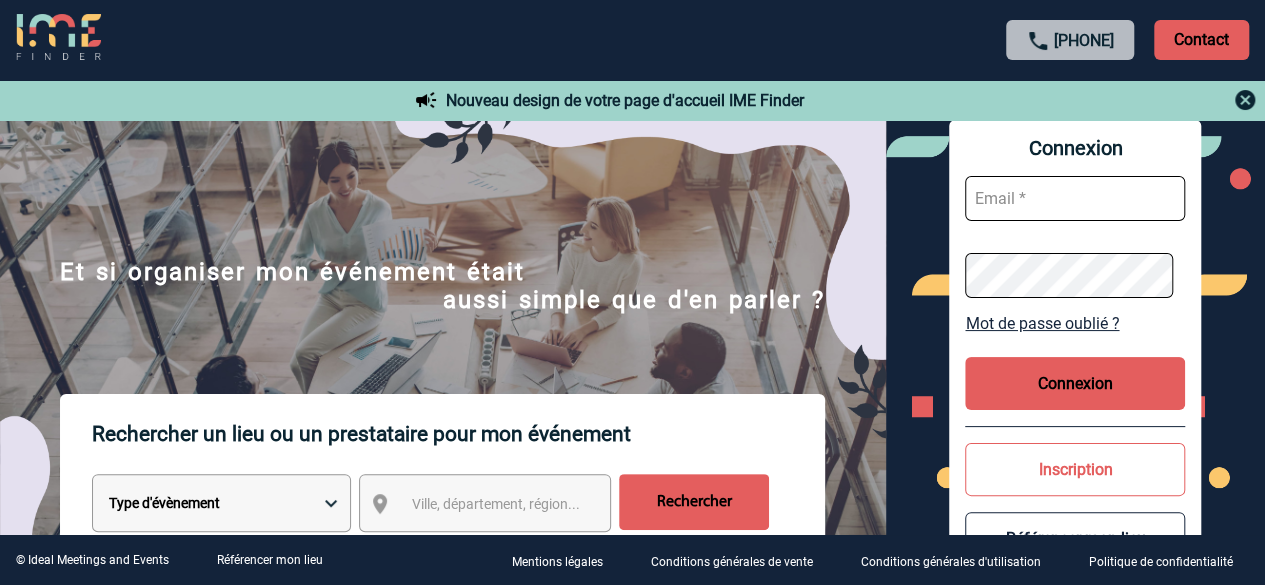 scroll, scrollTop: 0, scrollLeft: 0, axis: both 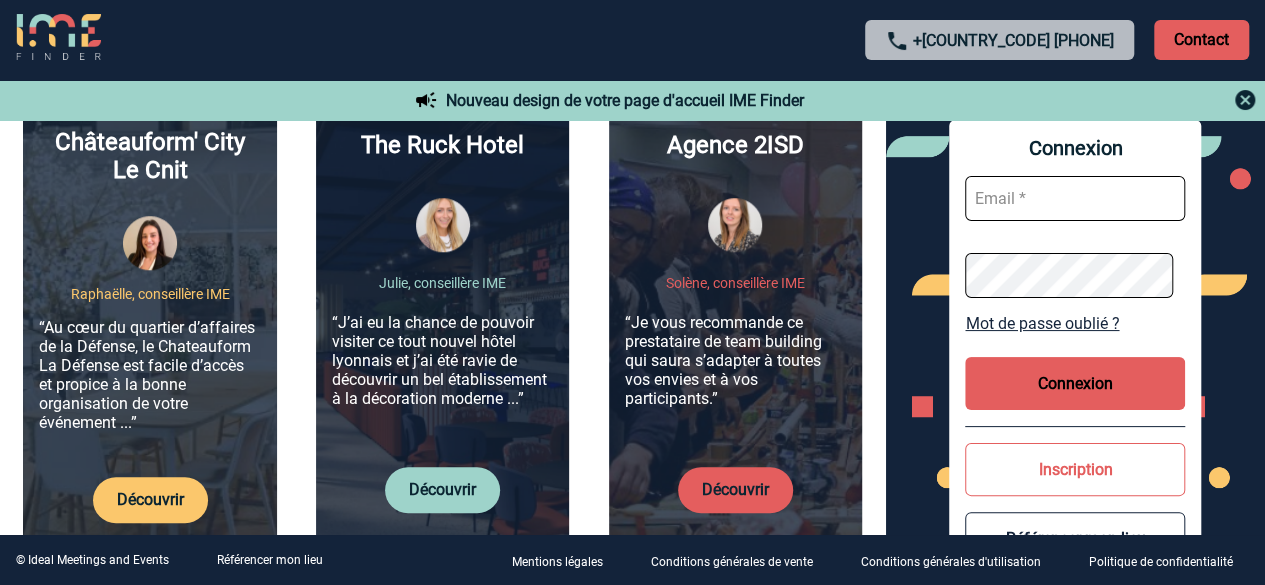 click on "Découvrir" at bounding box center (735, 489) 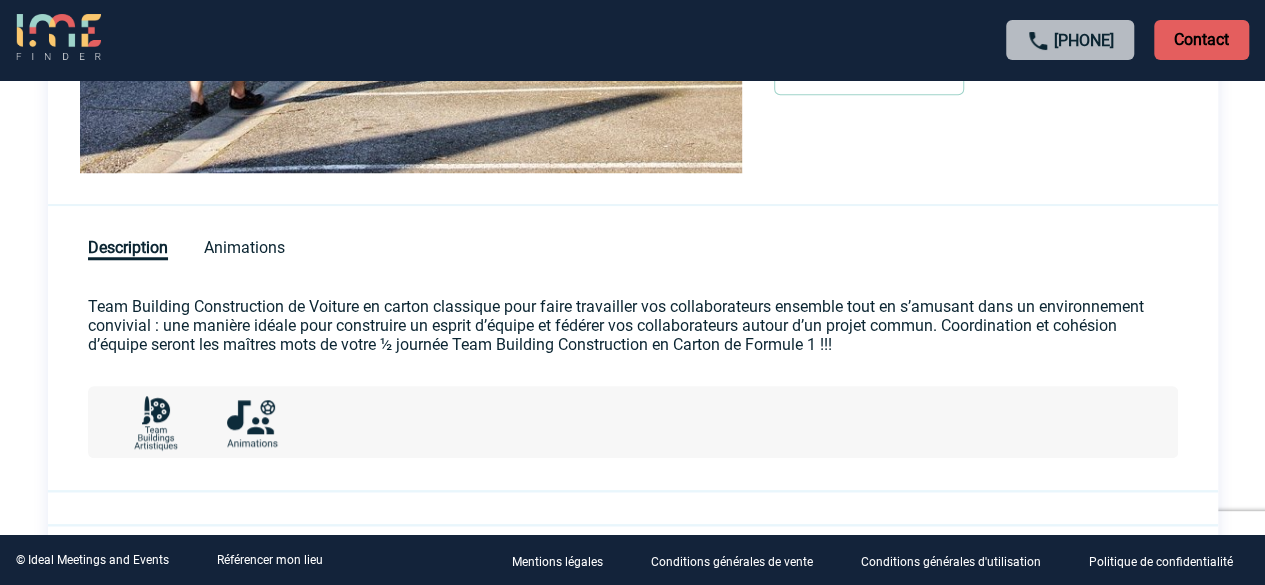 scroll, scrollTop: 925, scrollLeft: 0, axis: vertical 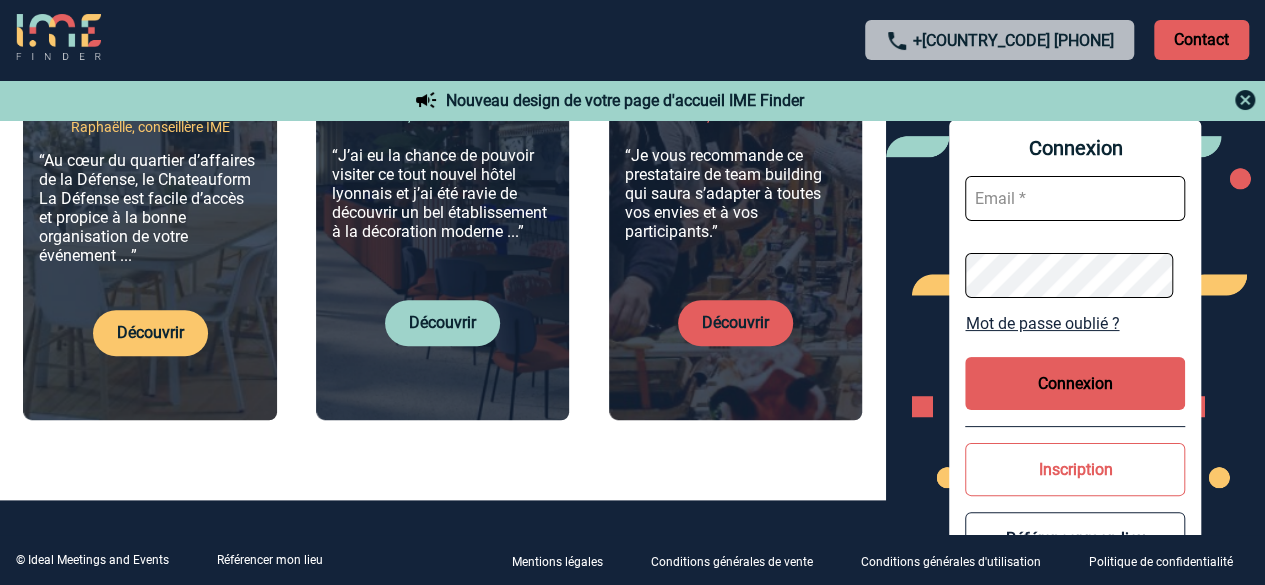 click on "Découvrir" at bounding box center (442, 322) 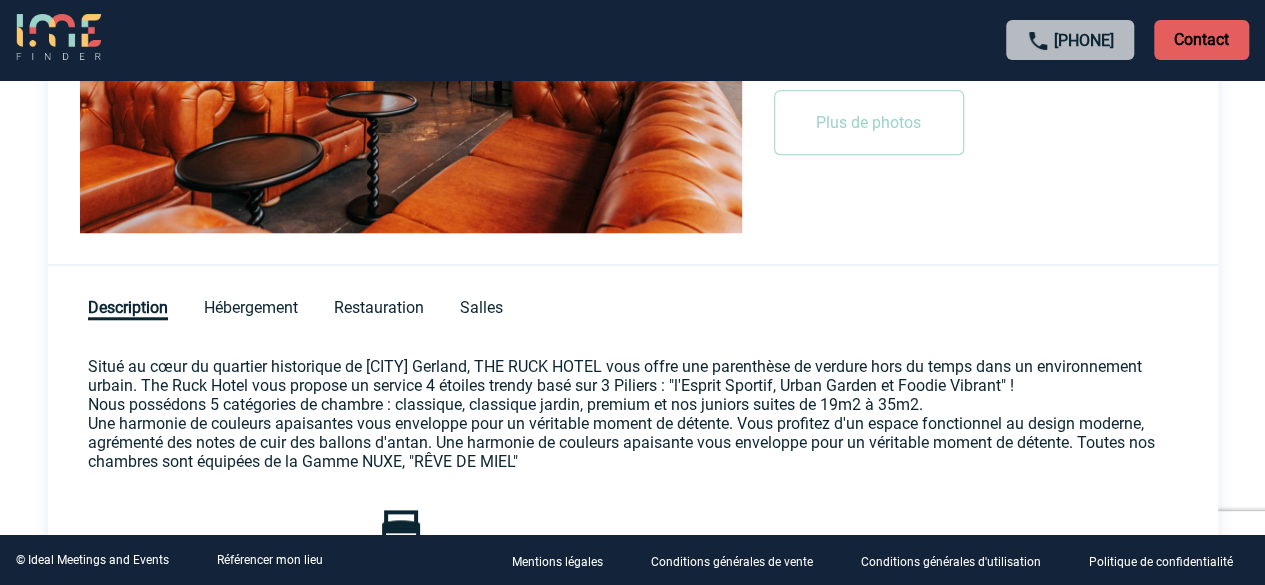 scroll, scrollTop: 795, scrollLeft: 0, axis: vertical 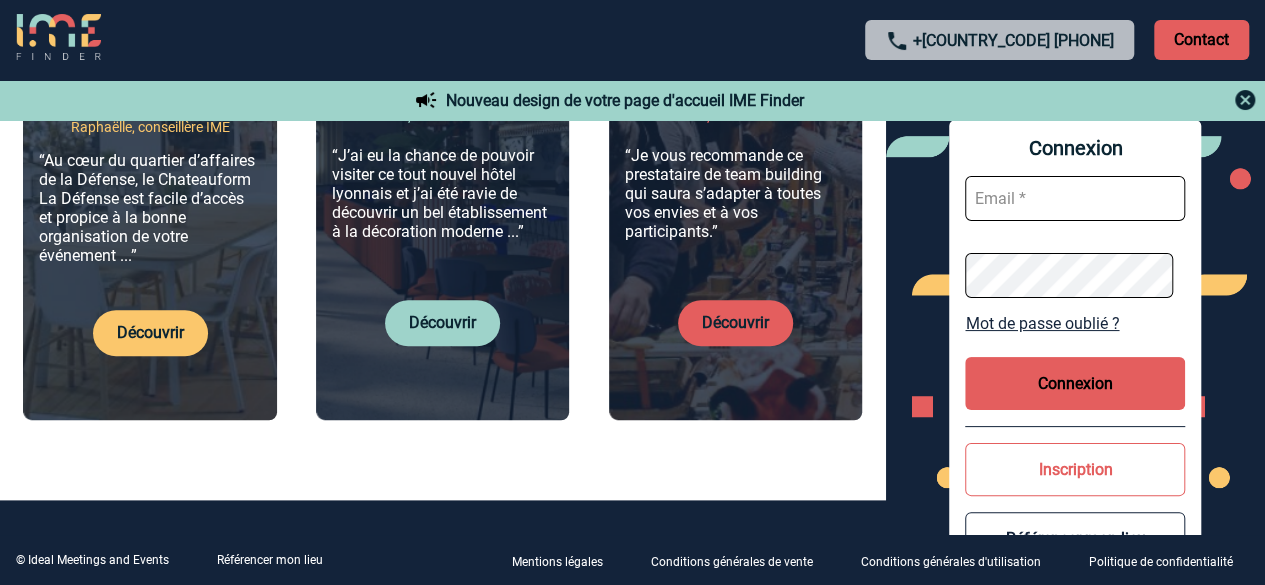 click on "Découvrir" at bounding box center [150, 332] 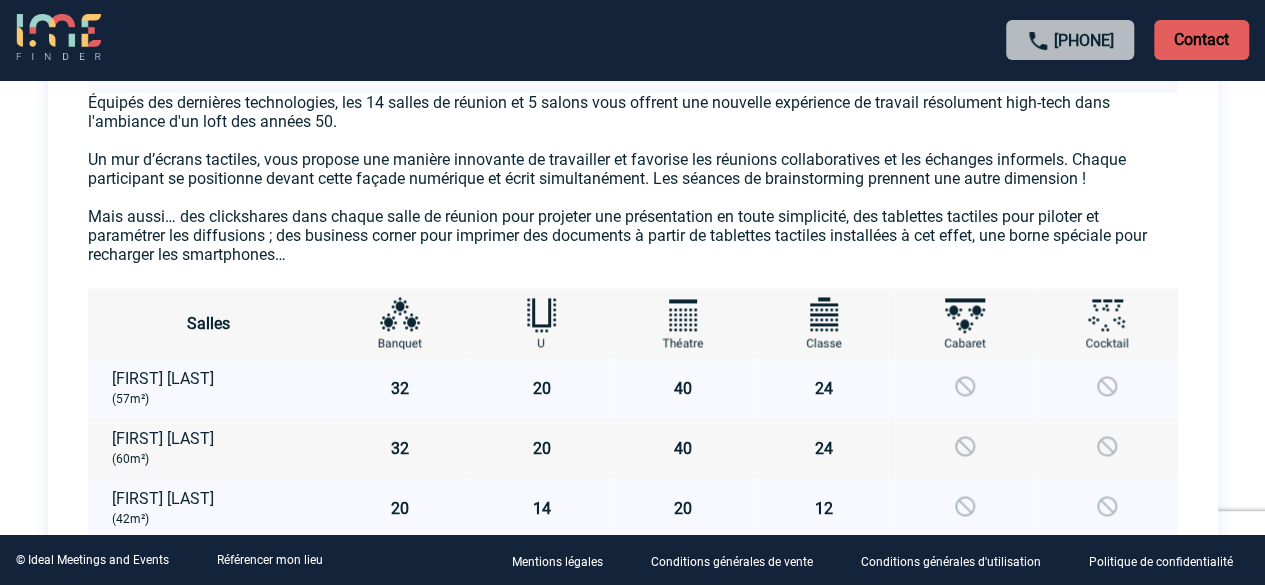 scroll, scrollTop: 1228, scrollLeft: 0, axis: vertical 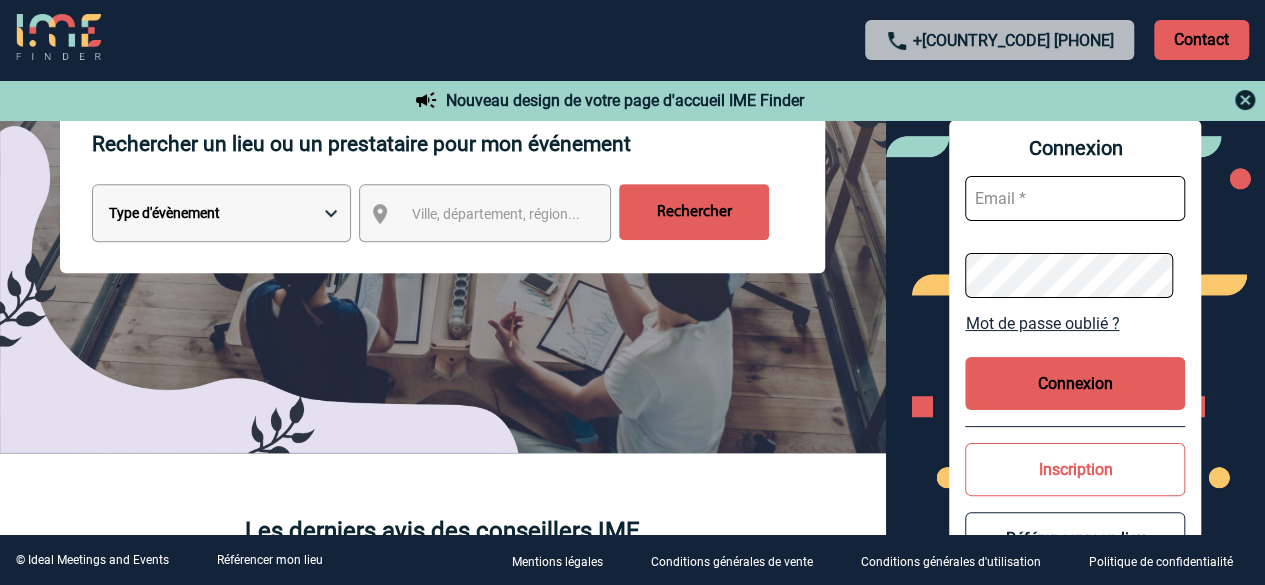 click on "Type d'évènement
Séminaire avec nuitée
Réunion
Repas de groupe
Team Building & animation
Prestation traiteur
Location de salle seule
Hébergement de groupe
Autre" at bounding box center [221, 213] 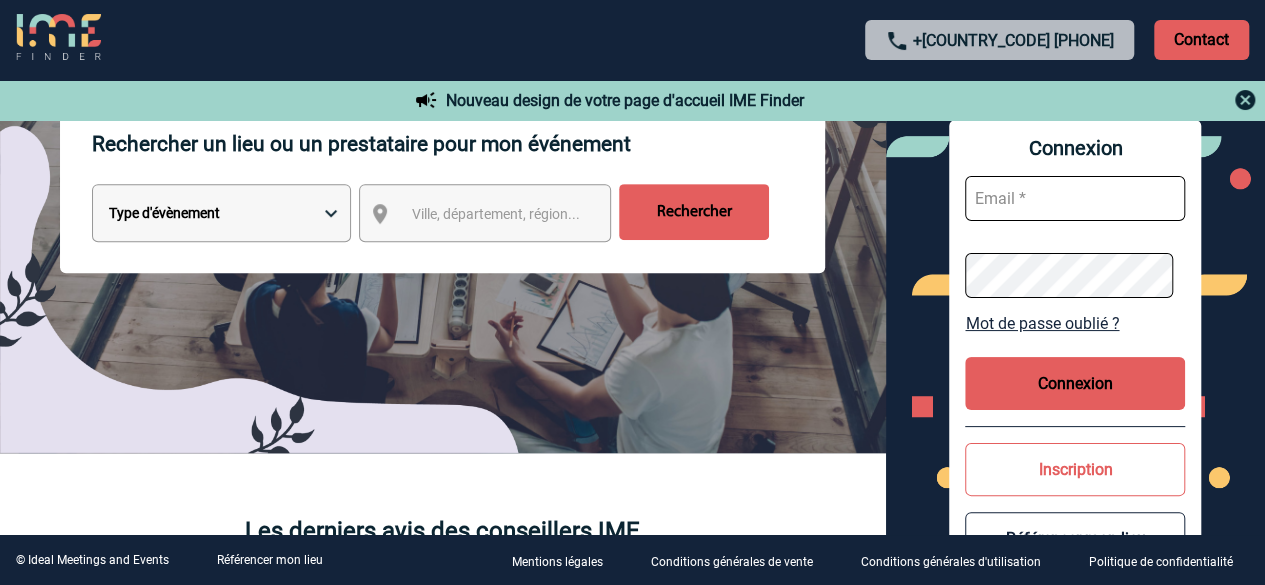 select on "5" 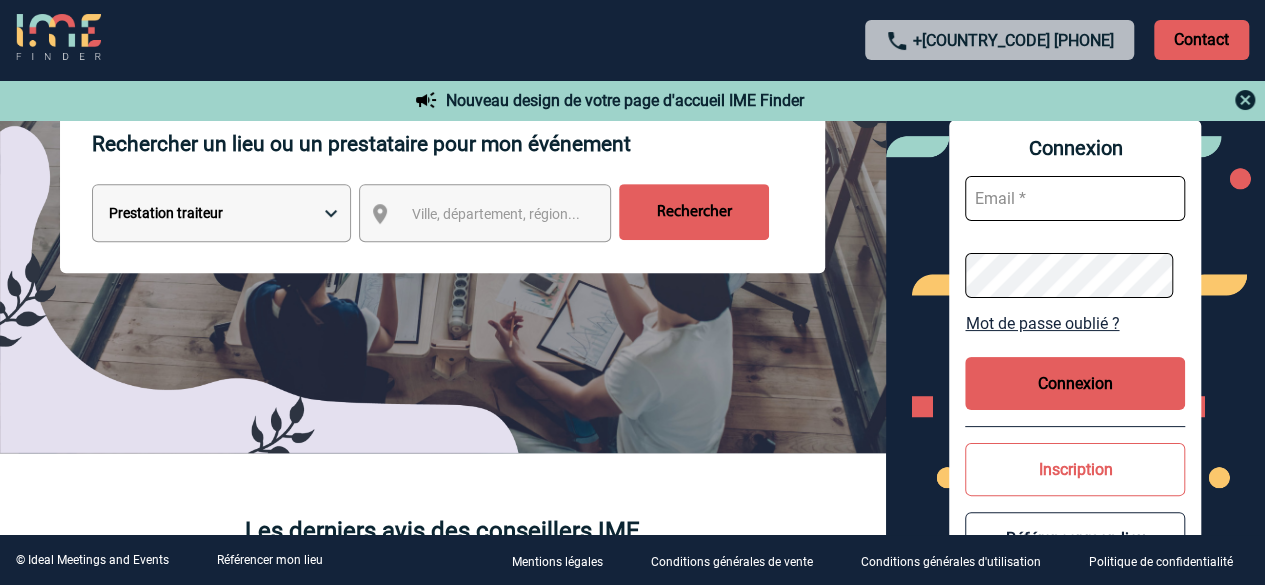 click on "Type d'évènement
Séminaire avec nuitée
Réunion
Repas de groupe
Team Building & animation
Prestation traiteur
Location de salle seule
Hébergement de groupe
Autre" at bounding box center (221, 213) 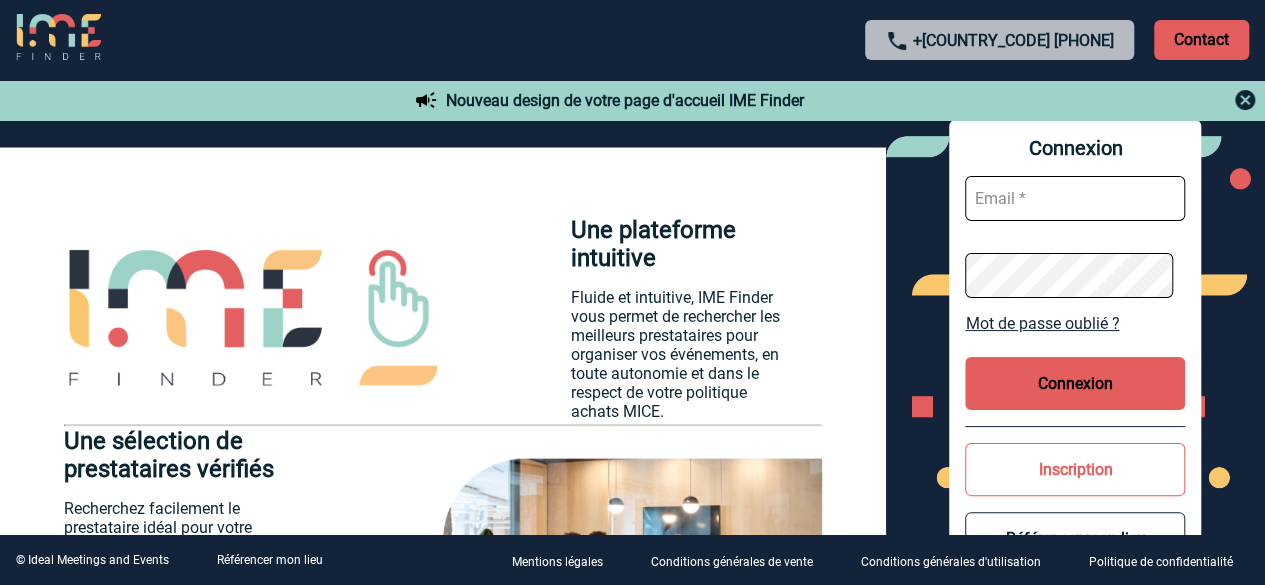 scroll, scrollTop: 1904, scrollLeft: 0, axis: vertical 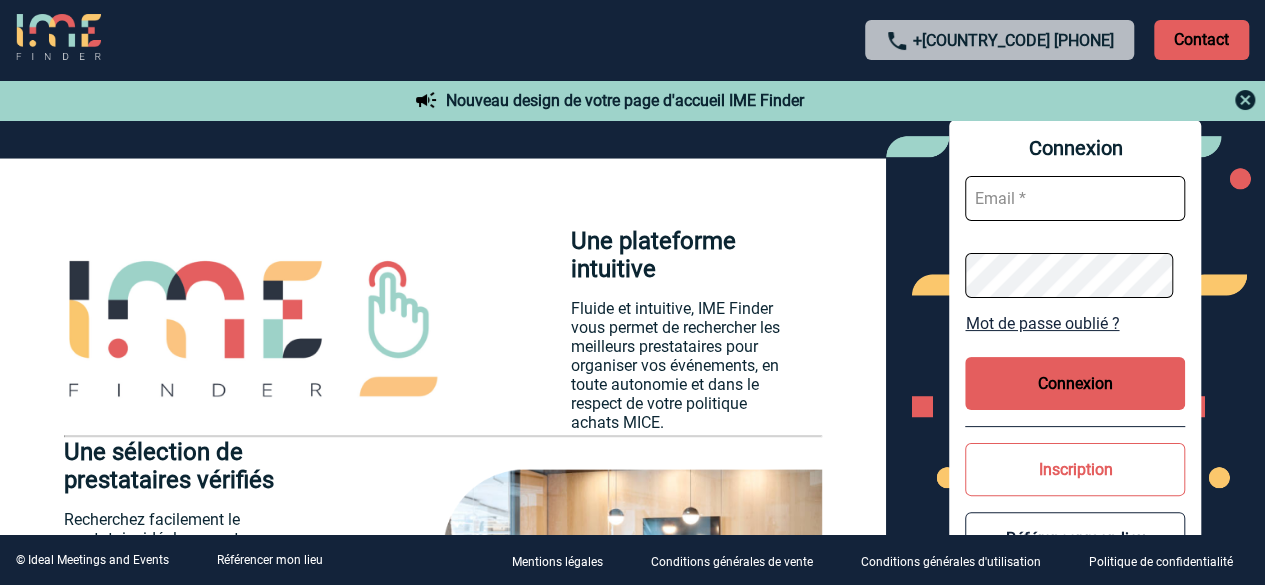 click on "Mentions légales" at bounding box center [557, 562] 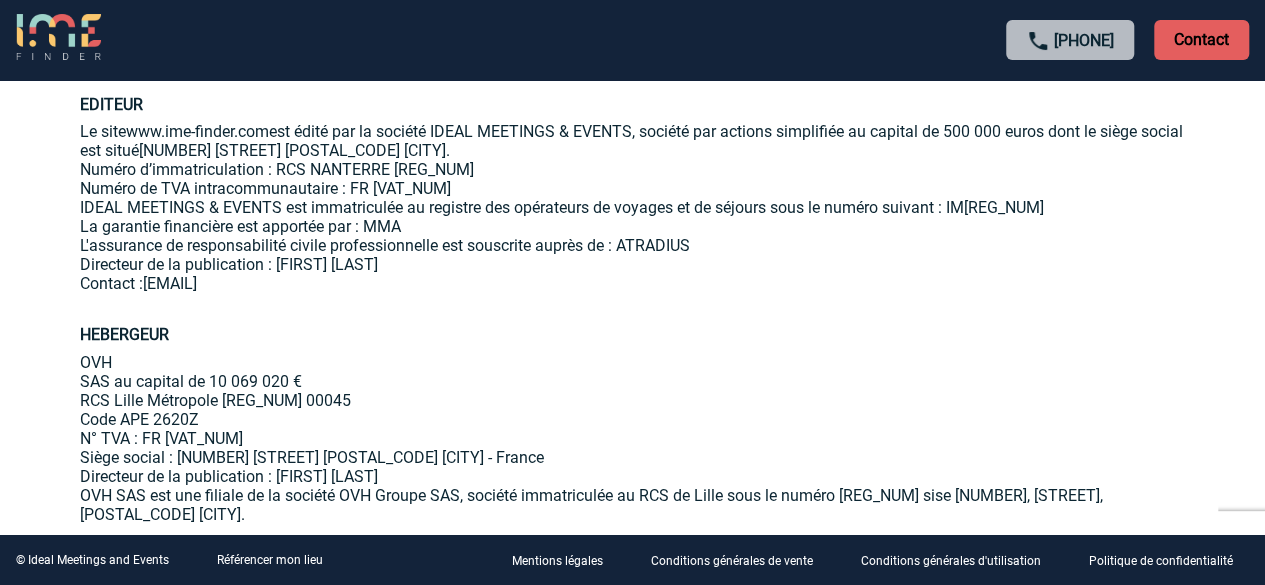 scroll, scrollTop: 116, scrollLeft: 0, axis: vertical 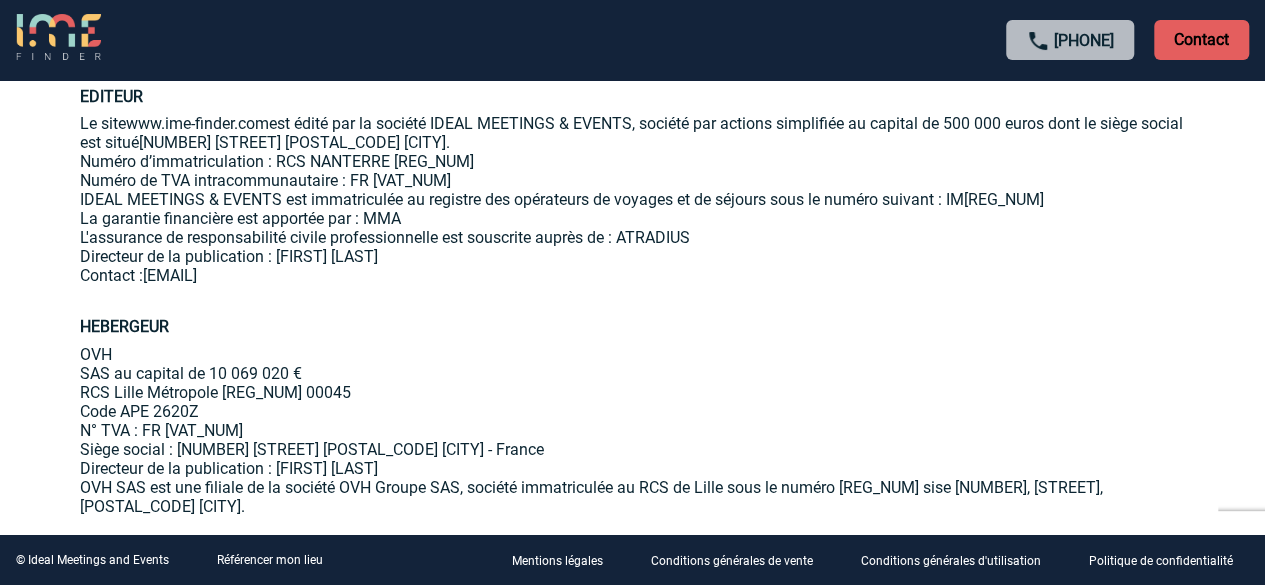 click at bounding box center [58, 38] 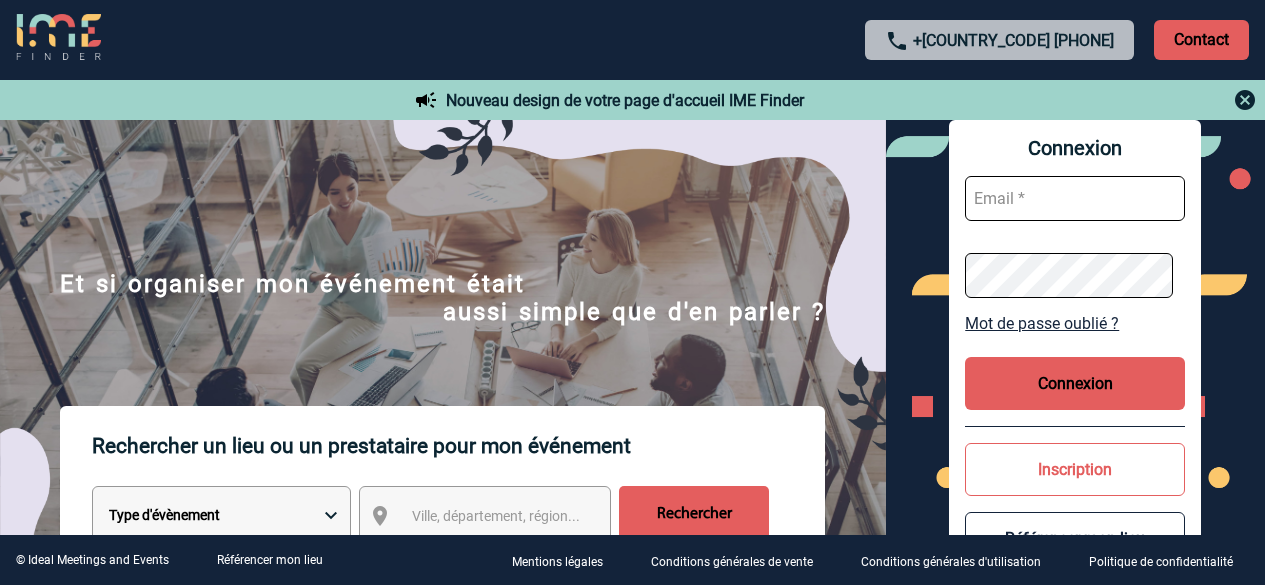 scroll, scrollTop: 0, scrollLeft: 0, axis: both 